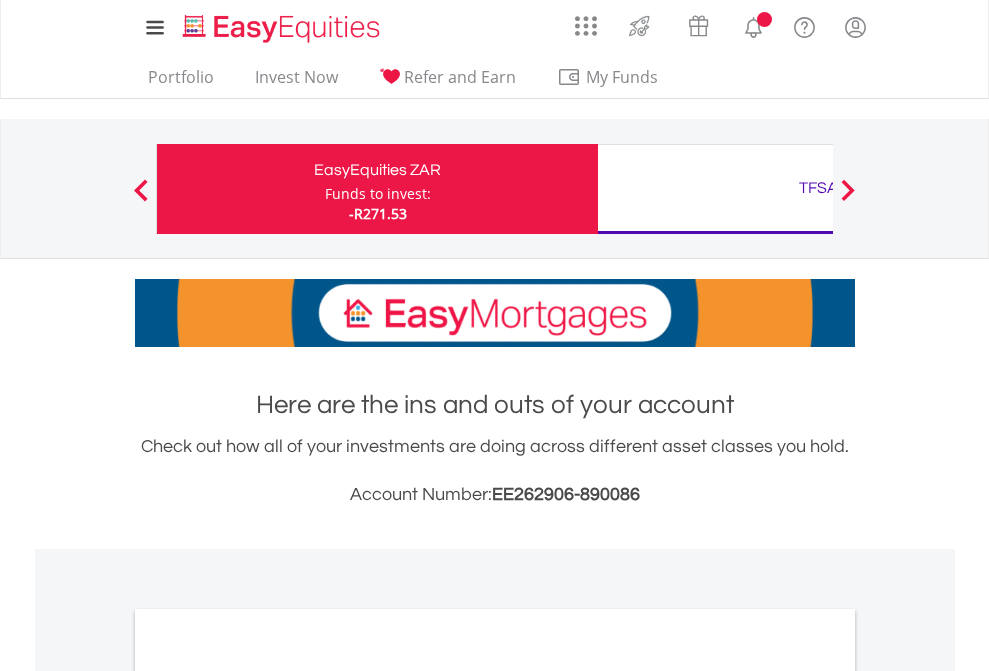 scroll, scrollTop: 0, scrollLeft: 0, axis: both 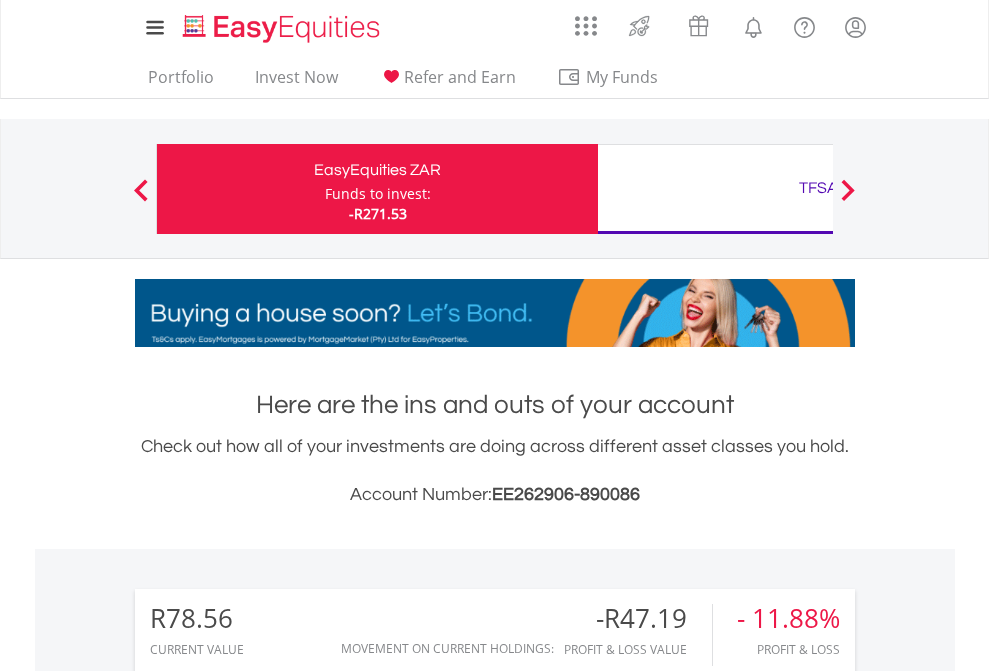 click on "Funds to invest:" at bounding box center [378, 194] 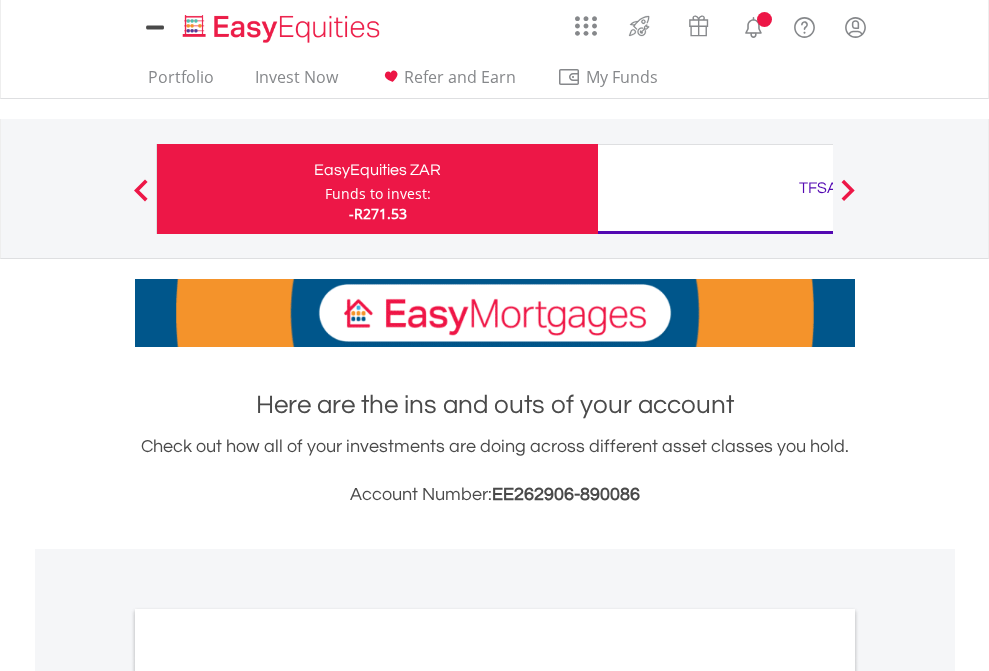 scroll, scrollTop: 0, scrollLeft: 0, axis: both 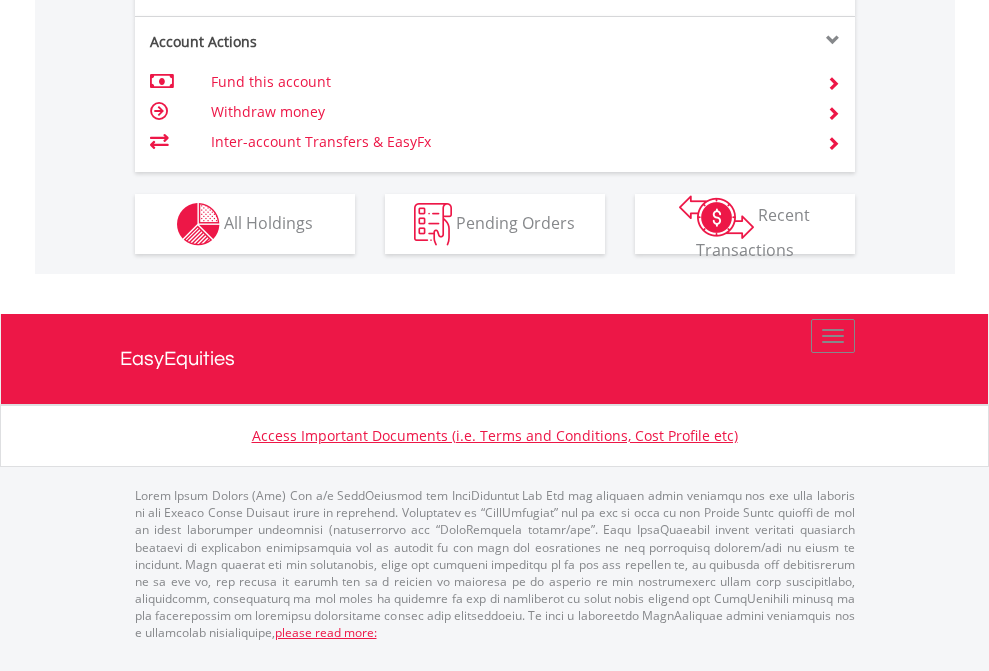 click on "Investment types" at bounding box center [706, -337] 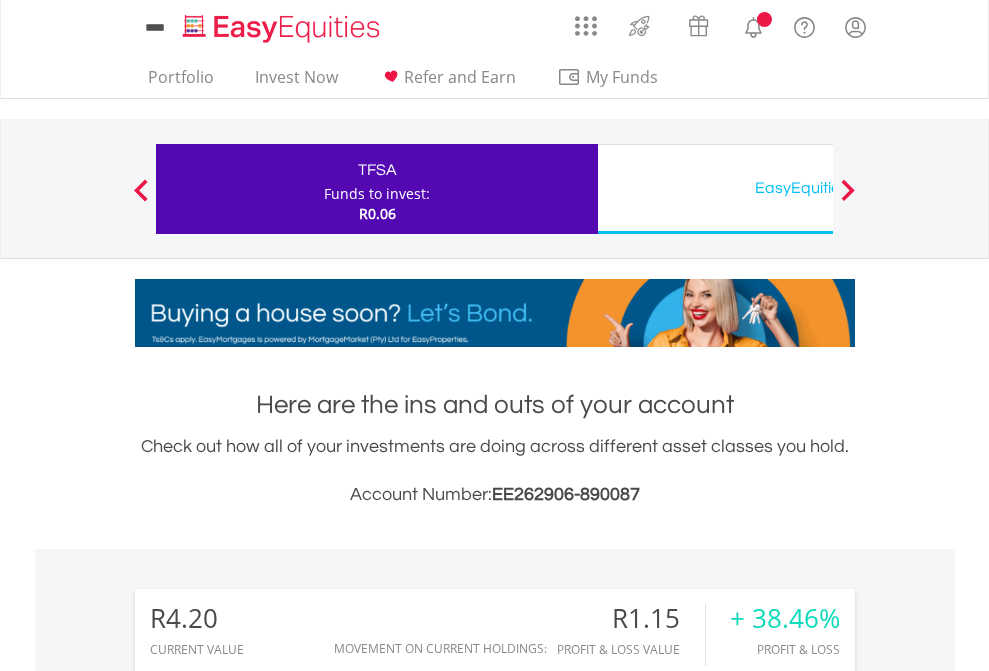 scroll, scrollTop: 0, scrollLeft: 0, axis: both 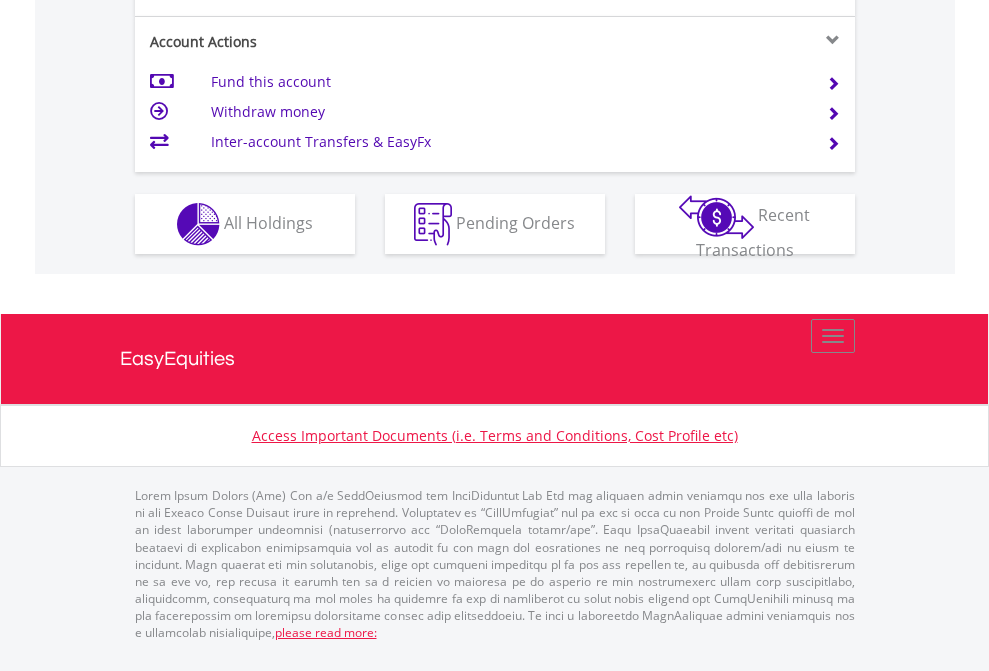 click on "Investment types" at bounding box center [706, -337] 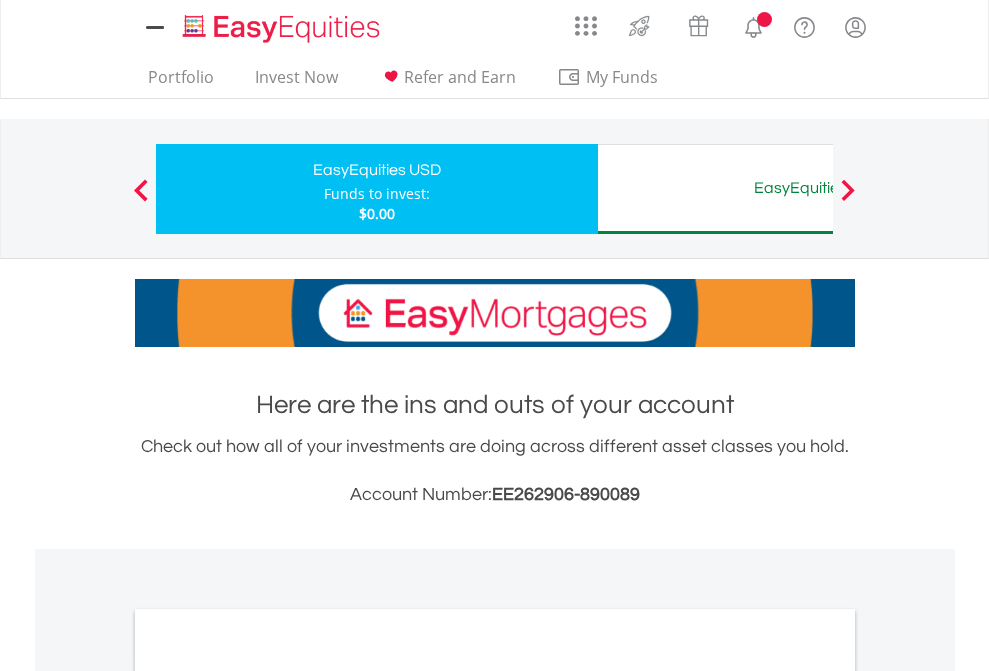 scroll, scrollTop: 0, scrollLeft: 0, axis: both 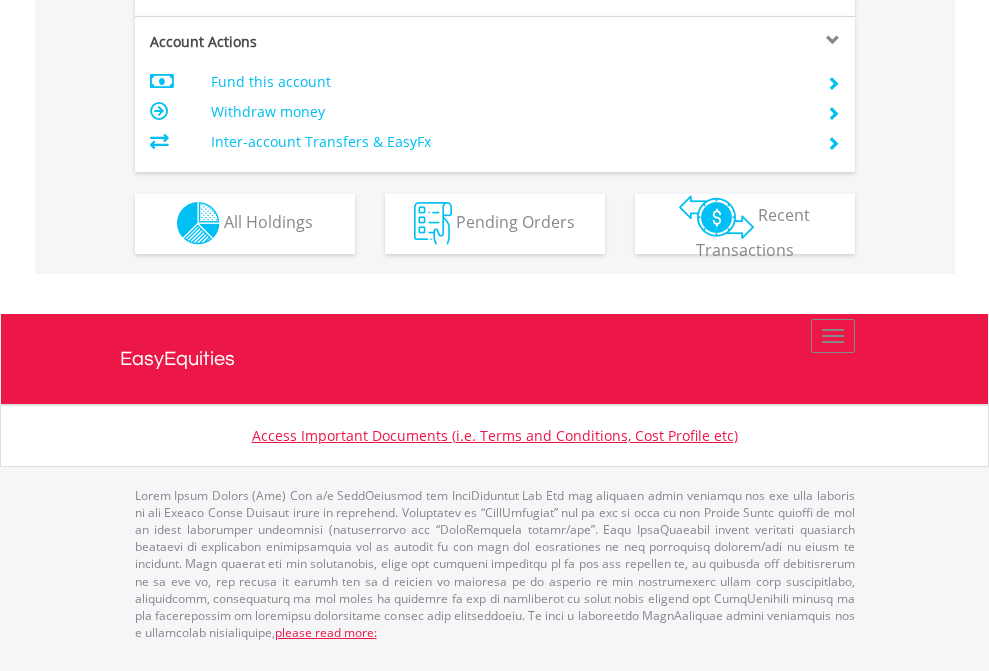 click on "Investment types" at bounding box center (706, -353) 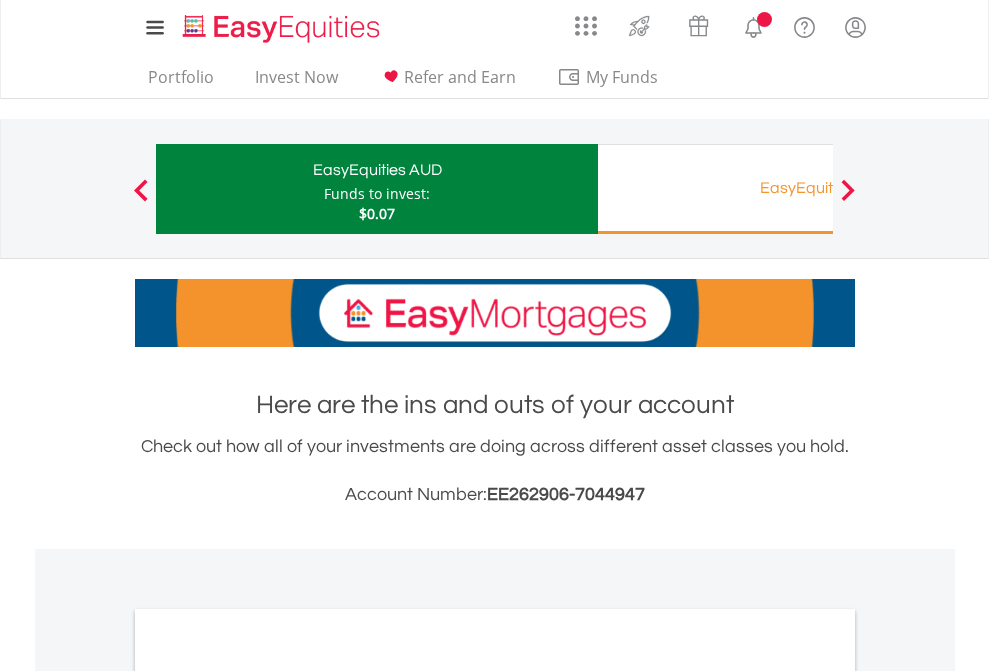 scroll, scrollTop: 0, scrollLeft: 0, axis: both 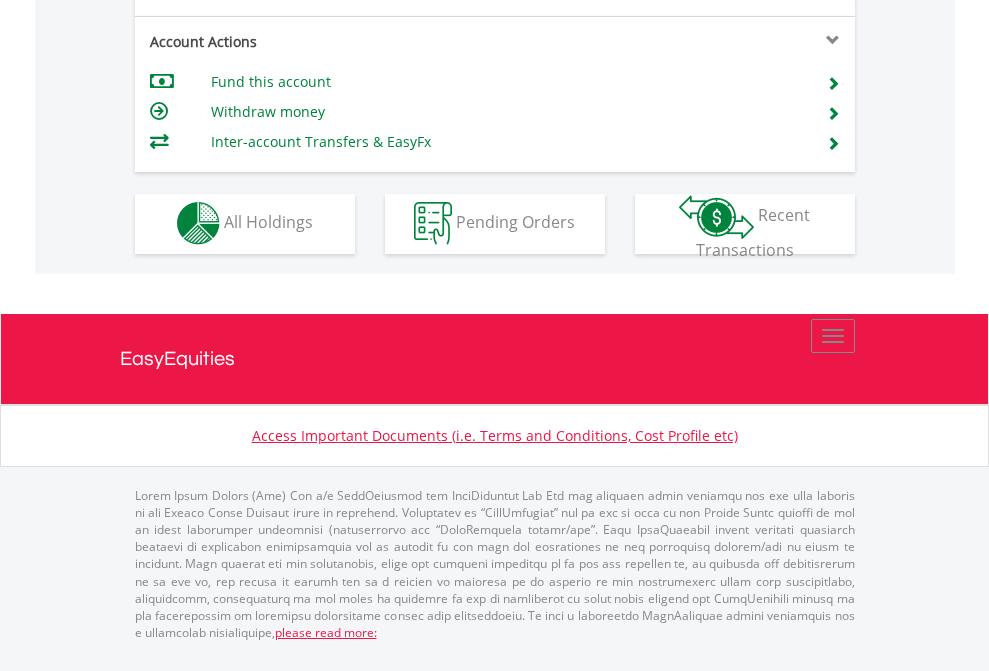click on "Investment types" at bounding box center [706, -353] 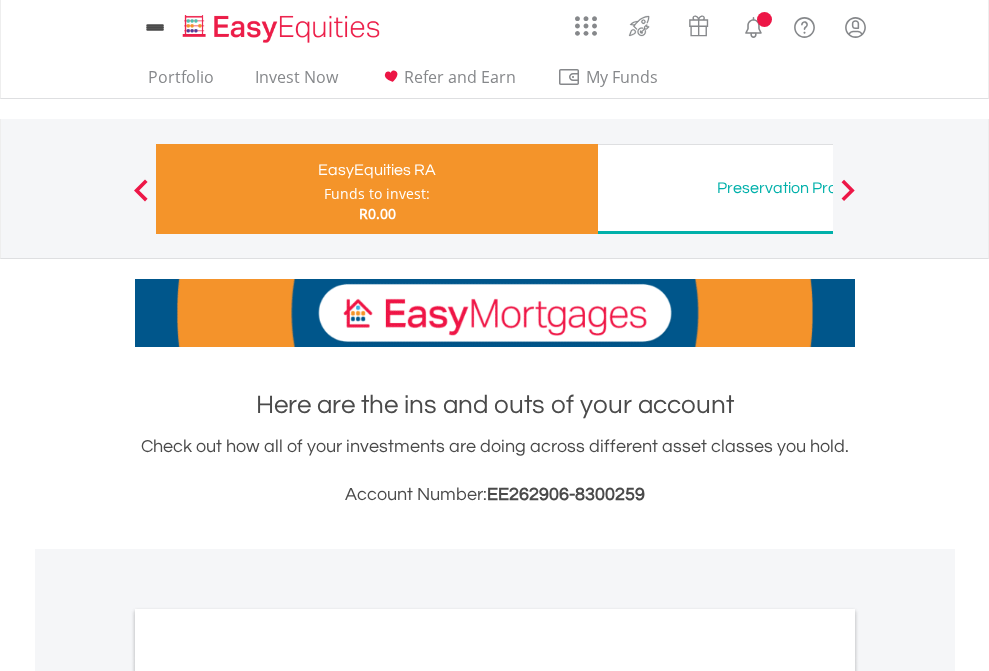 scroll, scrollTop: 0, scrollLeft: 0, axis: both 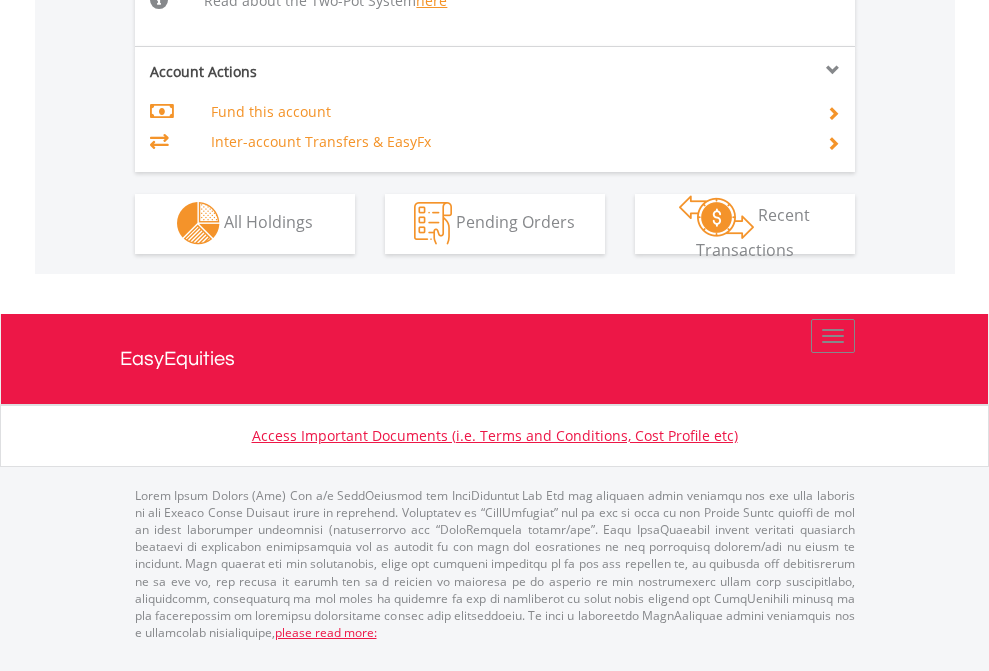 click on "Investment types" at bounding box center (706, -534) 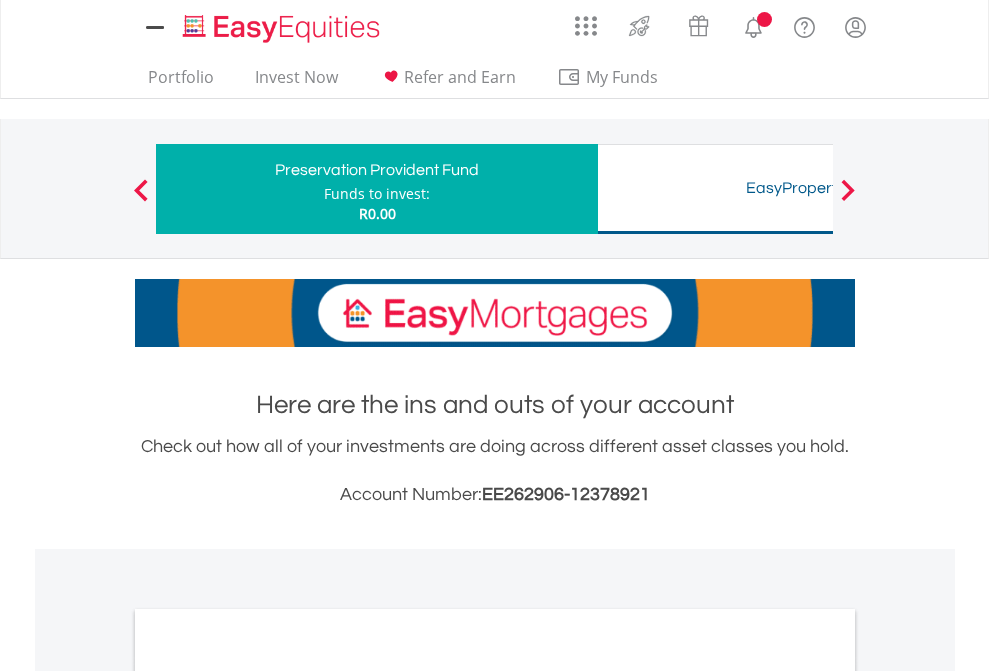 scroll, scrollTop: 0, scrollLeft: 0, axis: both 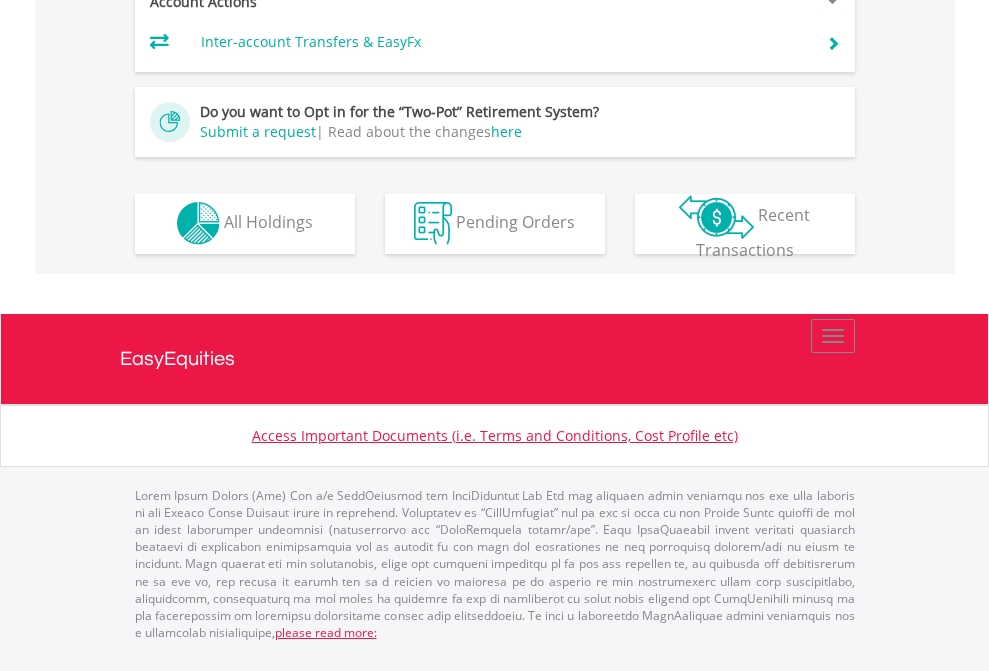 click on "Investment types" at bounding box center [706, -393] 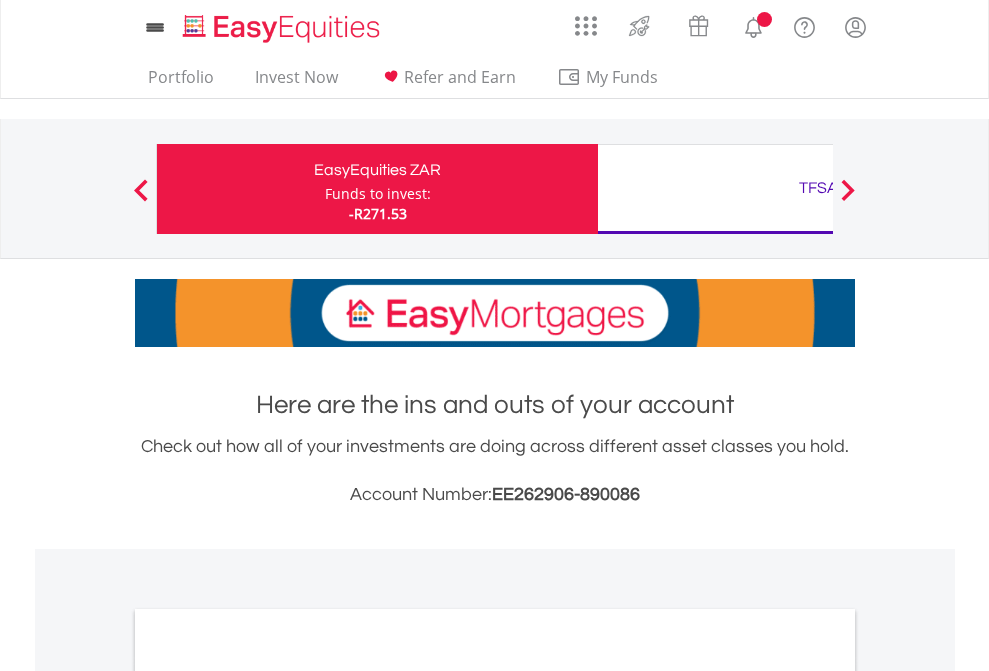 scroll, scrollTop: 0, scrollLeft: 0, axis: both 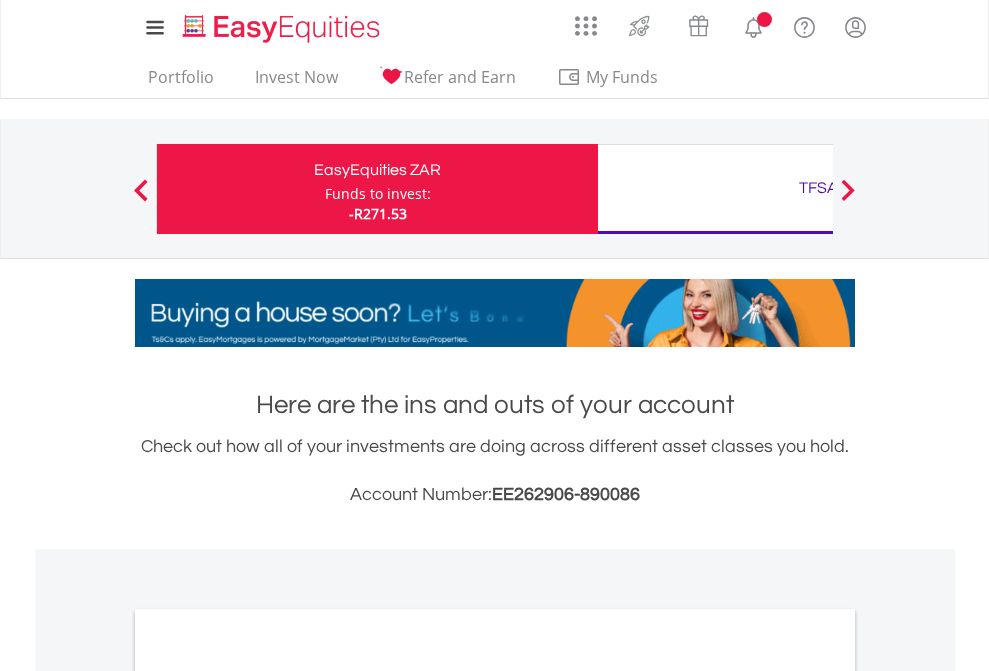 click on "All Holdings" at bounding box center [268, 1096] 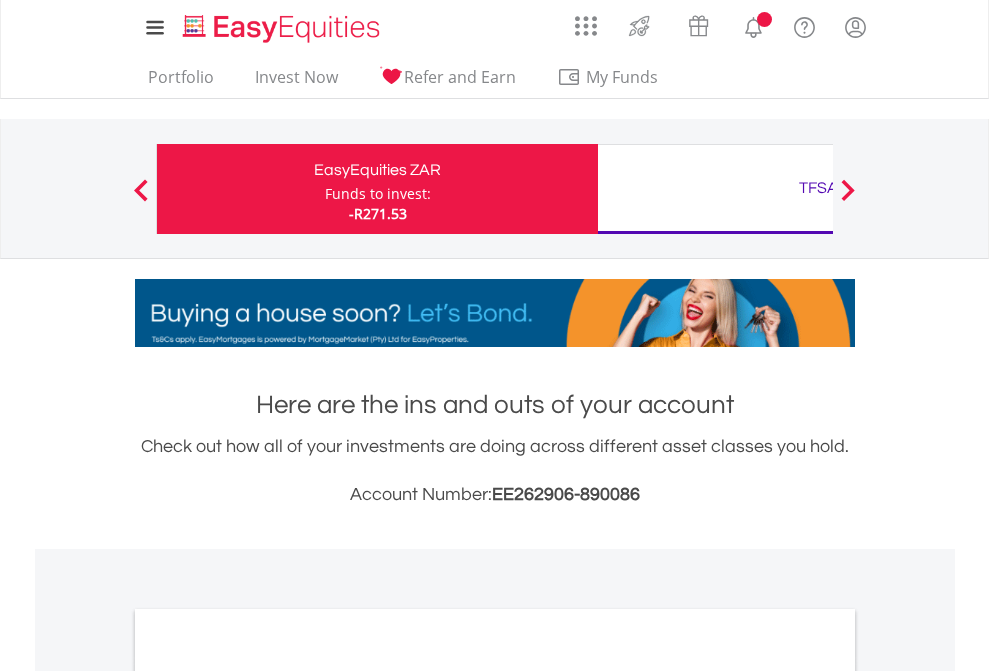scroll, scrollTop: 1202, scrollLeft: 0, axis: vertical 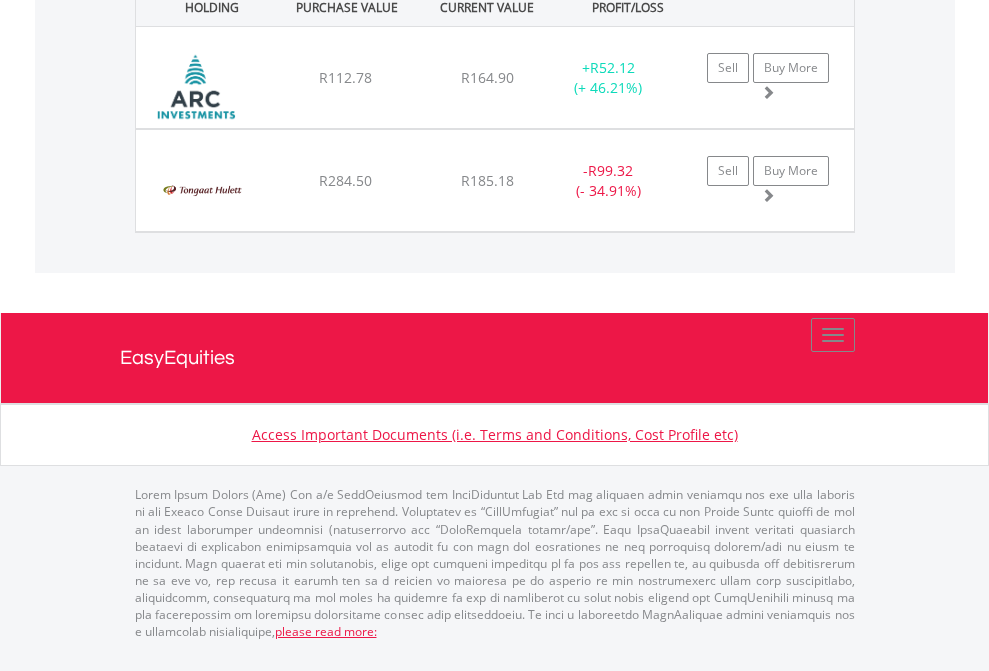 click on "TFSA" at bounding box center (818, -1442) 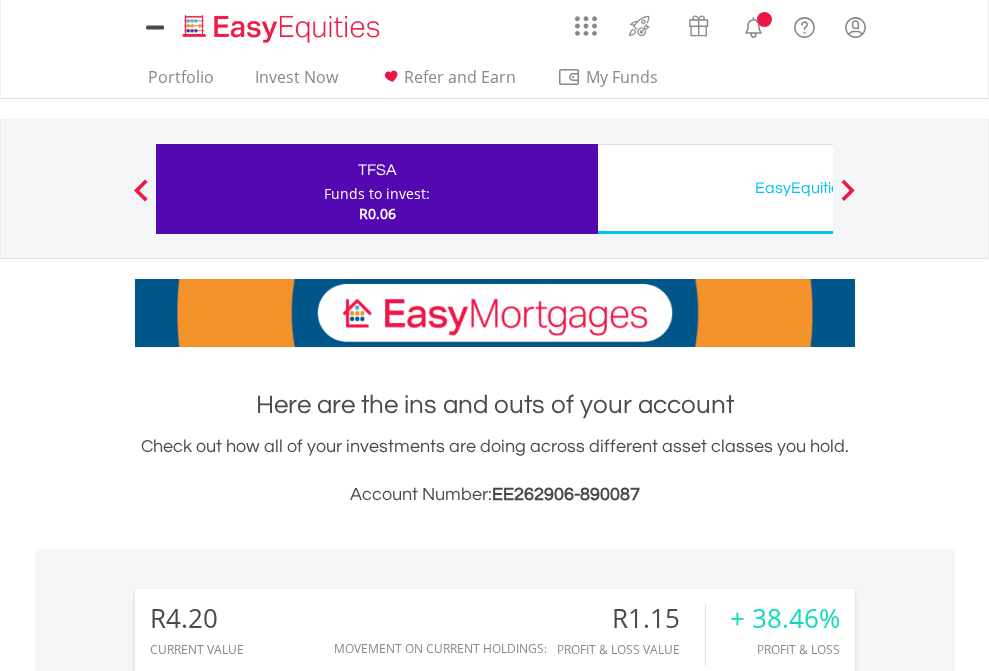scroll, scrollTop: 0, scrollLeft: 0, axis: both 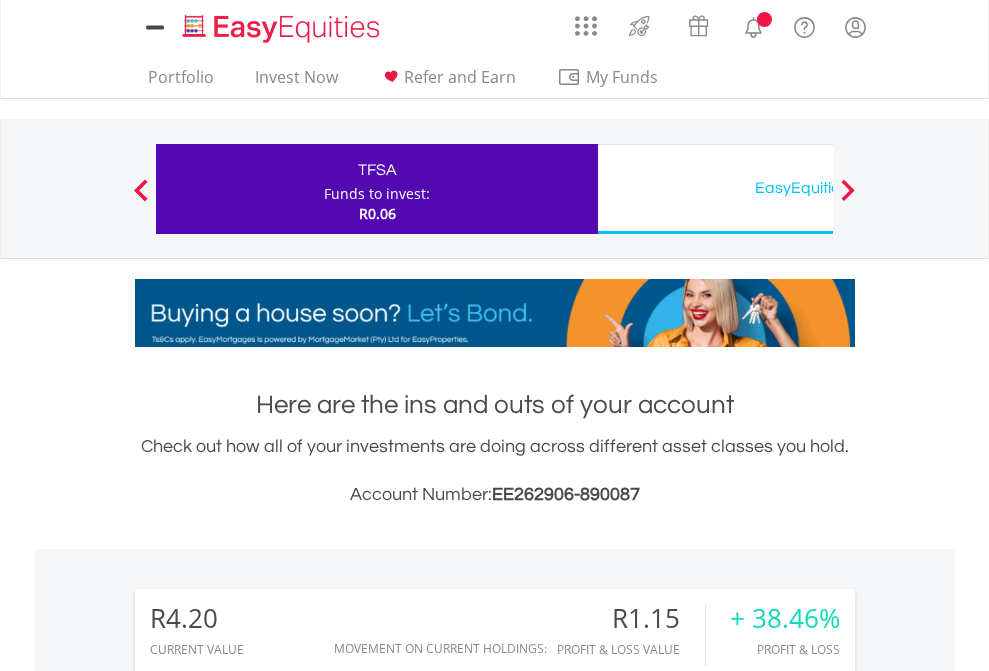 click on "All Holdings" at bounding box center [268, 1466] 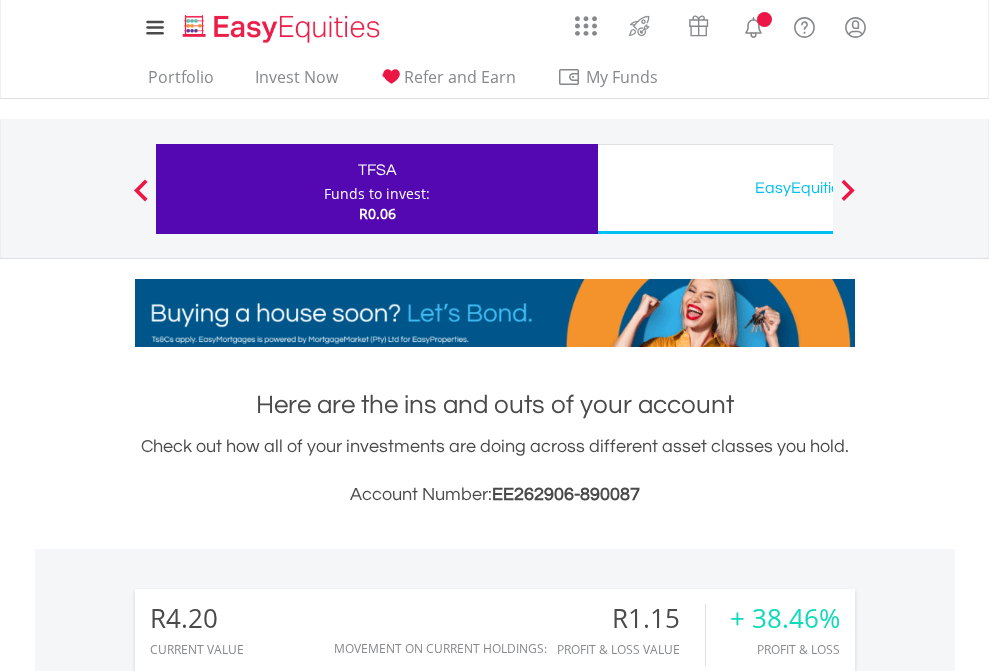 scroll, scrollTop: 1493, scrollLeft: 0, axis: vertical 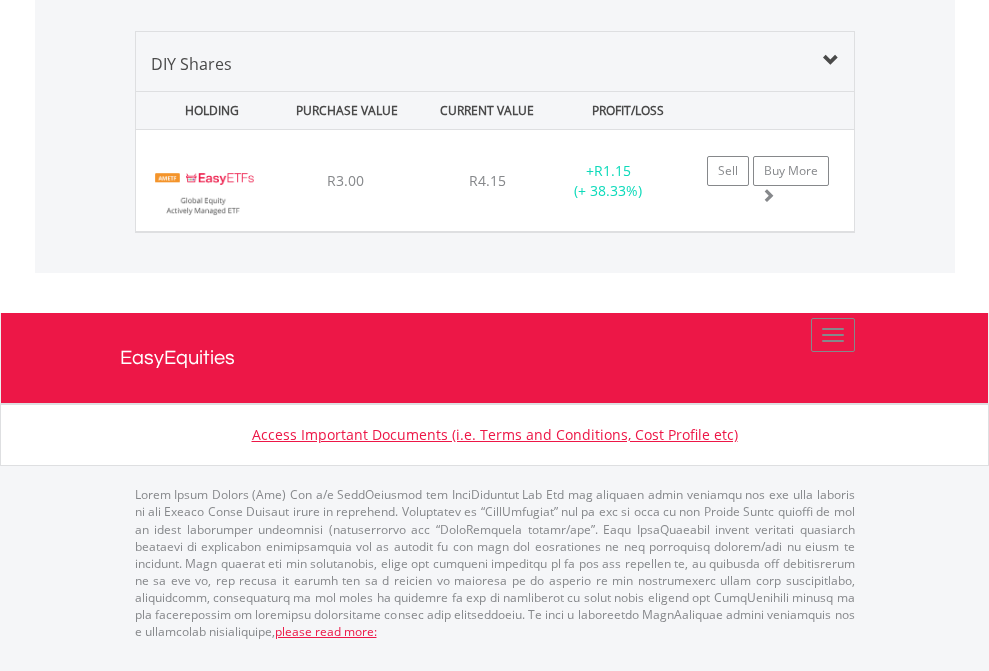 click on "EasyEquities USD" at bounding box center [818, -1339] 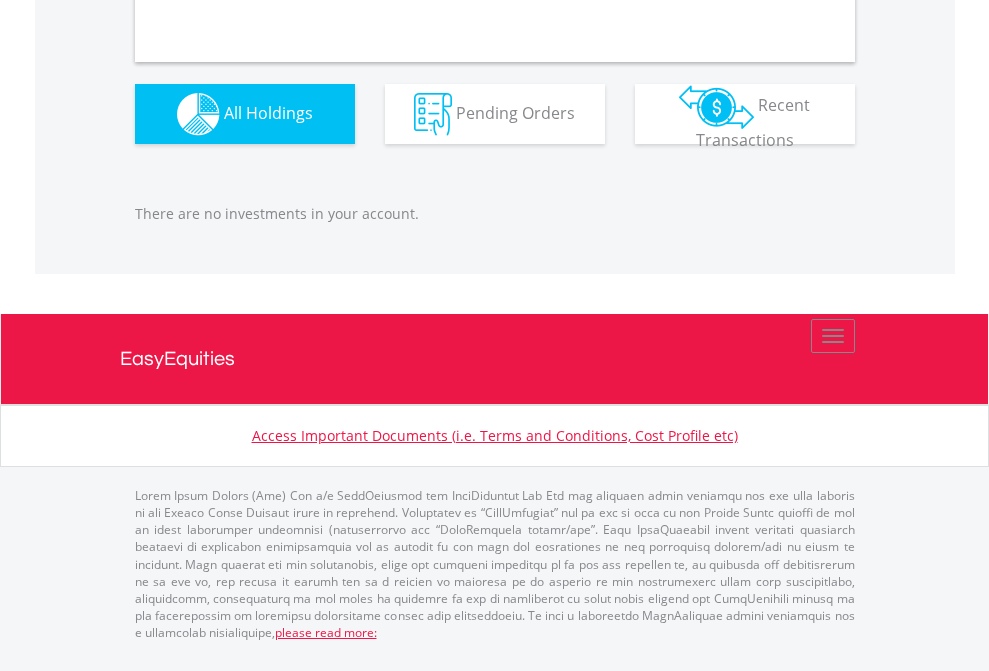 scroll, scrollTop: 1980, scrollLeft: 0, axis: vertical 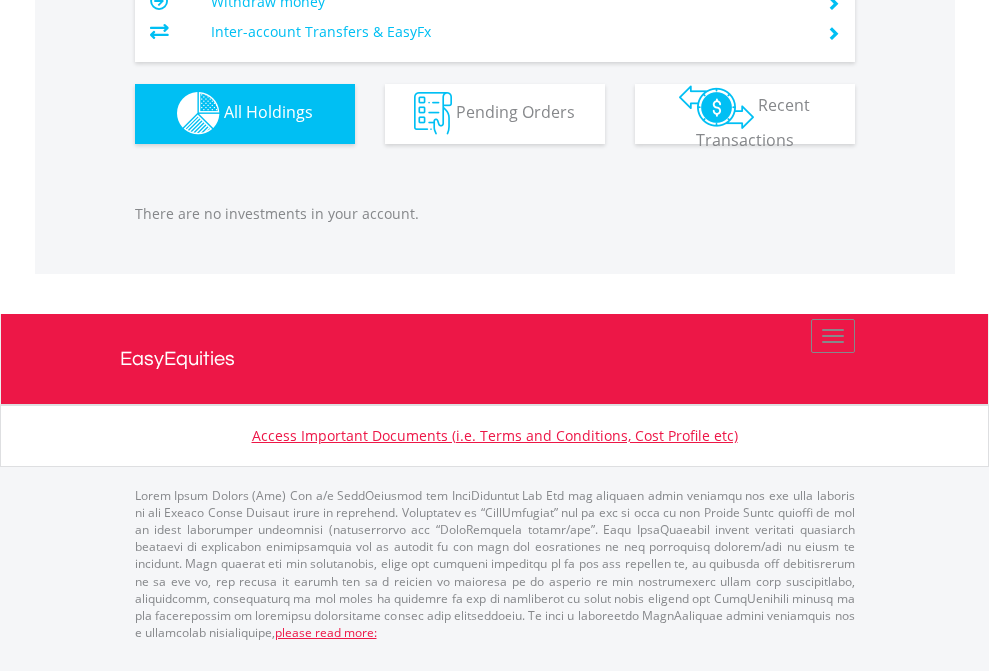 click on "EasyEquities AUD" at bounding box center (818, -1142) 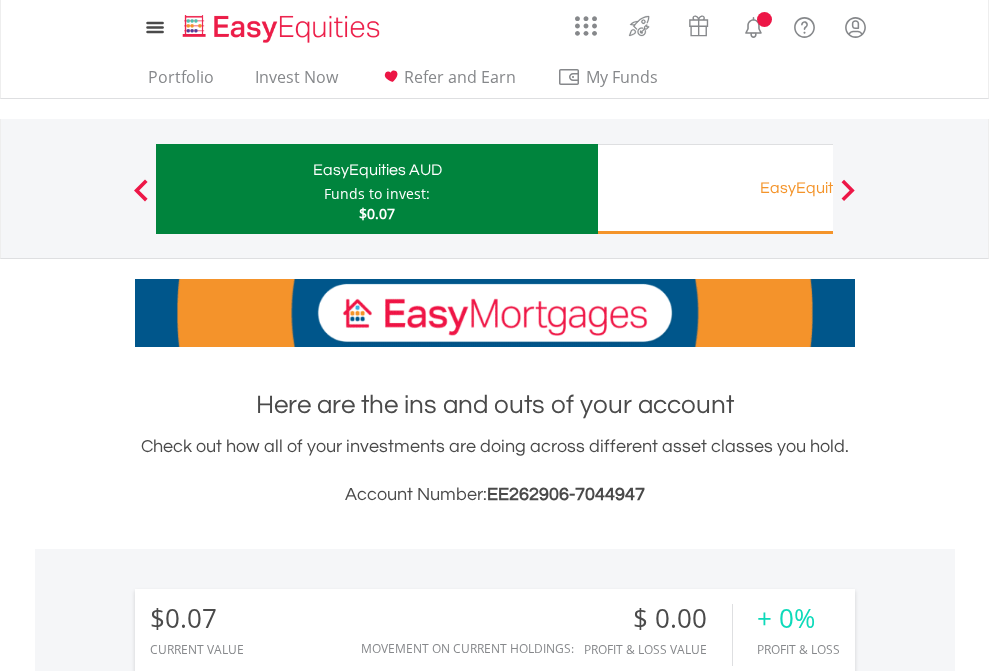 scroll, scrollTop: 0, scrollLeft: 0, axis: both 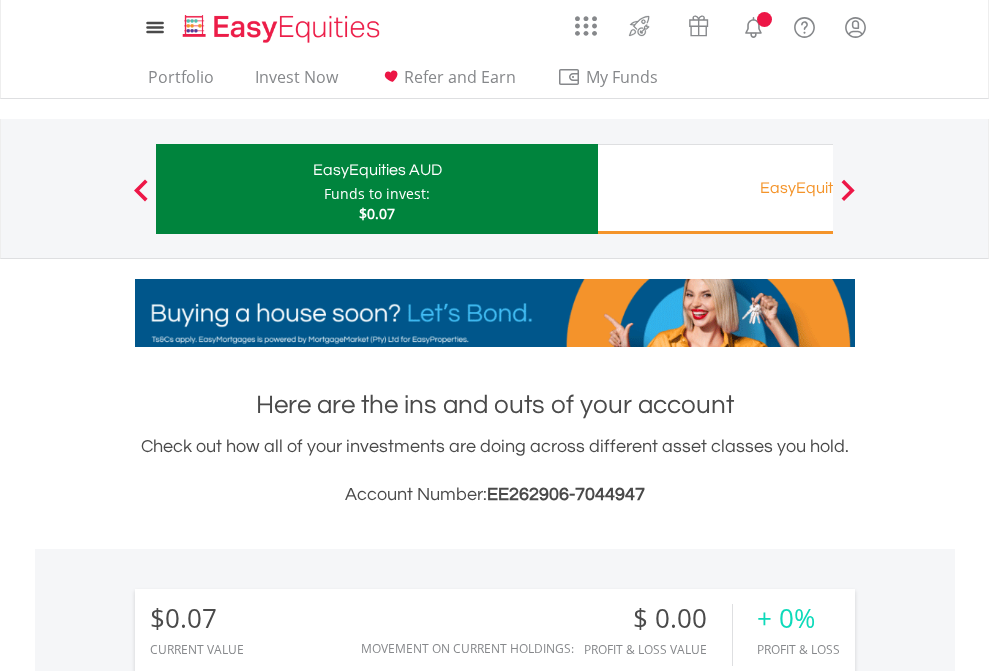 click on "All Holdings" at bounding box center (268, 1442) 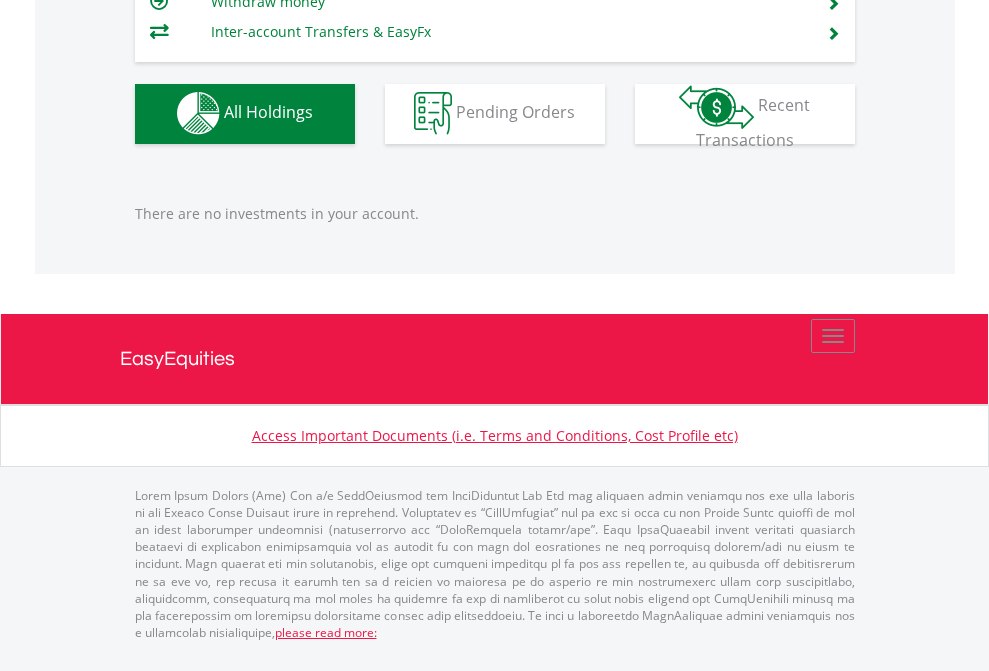 scroll, scrollTop: 1980, scrollLeft: 0, axis: vertical 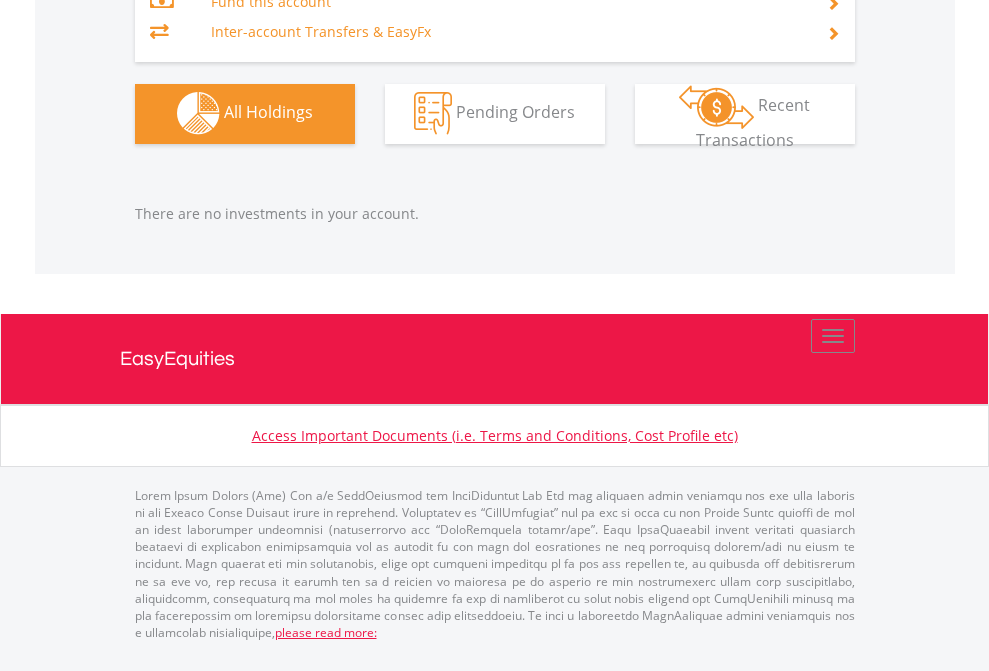 click on "Preservation Provident Fund" at bounding box center (818, -1323) 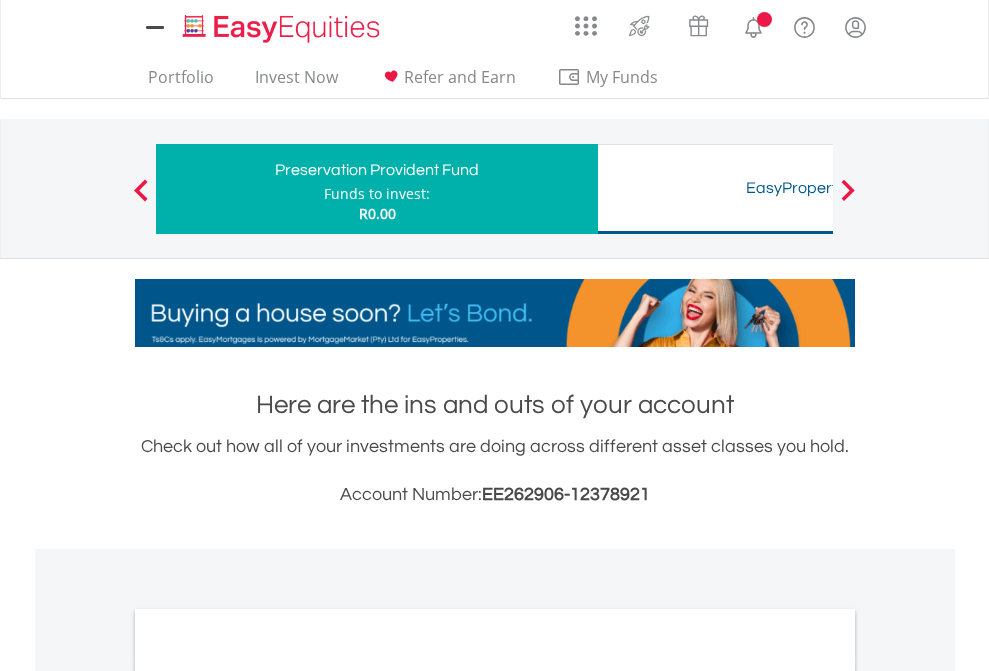 scroll, scrollTop: 1202, scrollLeft: 0, axis: vertical 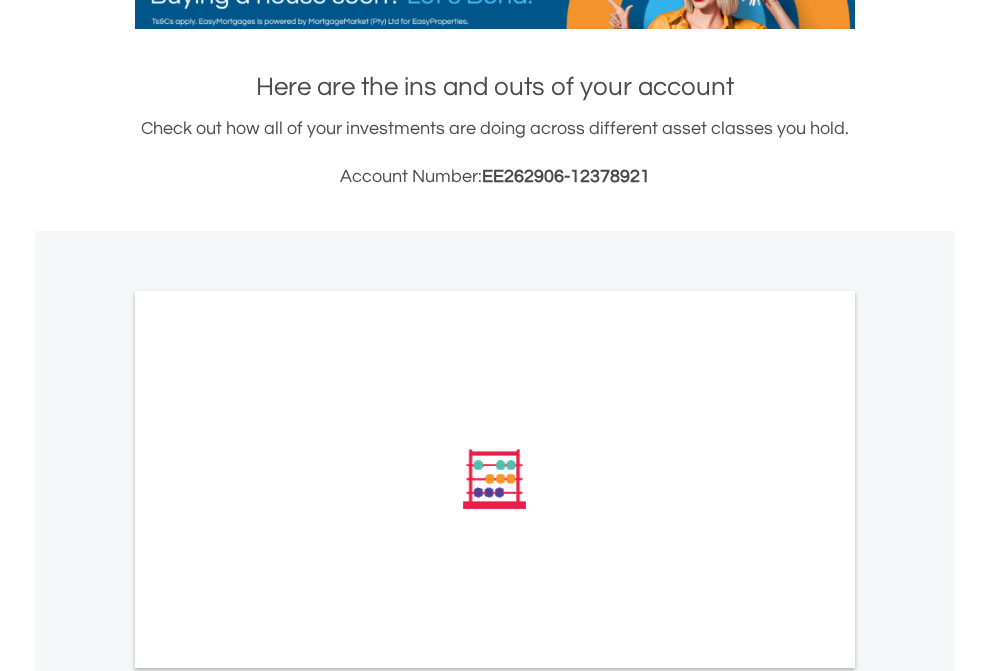 click on "All Holdings" at bounding box center [268, 718] 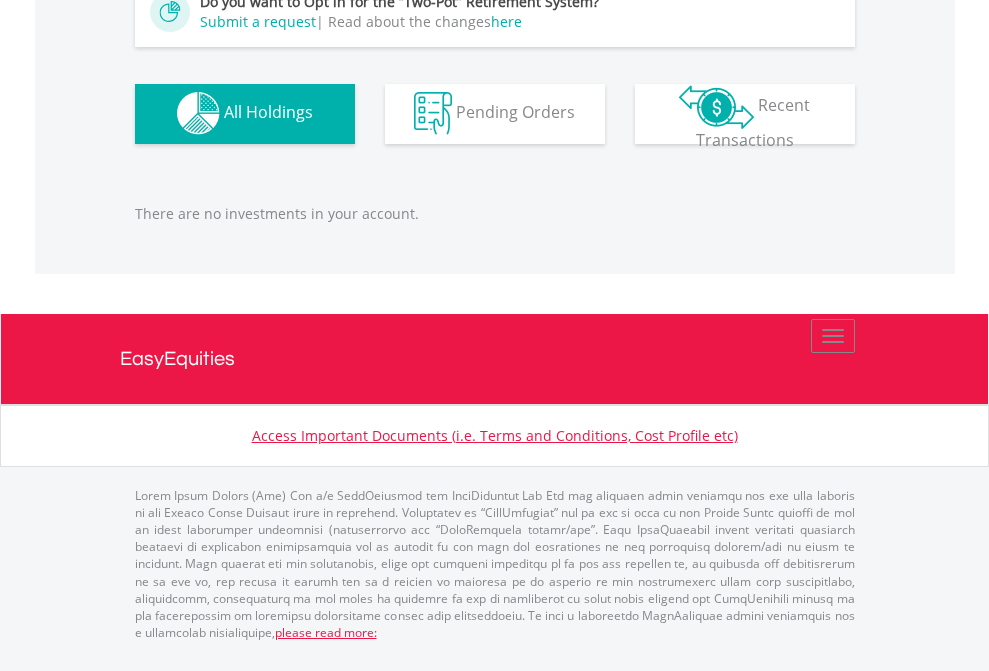scroll, scrollTop: 1980, scrollLeft: 0, axis: vertical 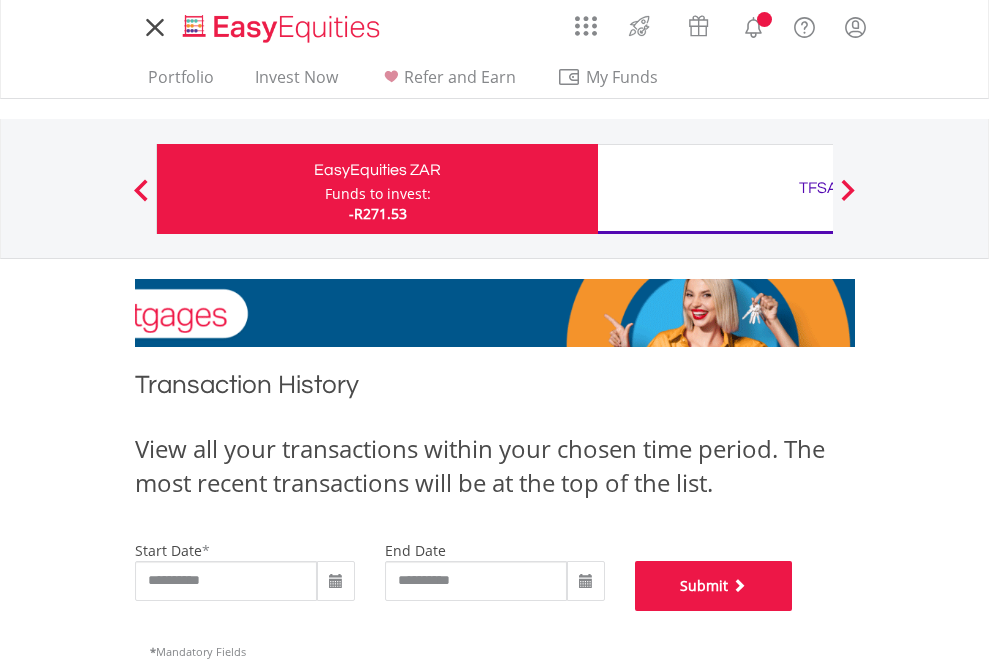 click on "Submit" at bounding box center (714, 586) 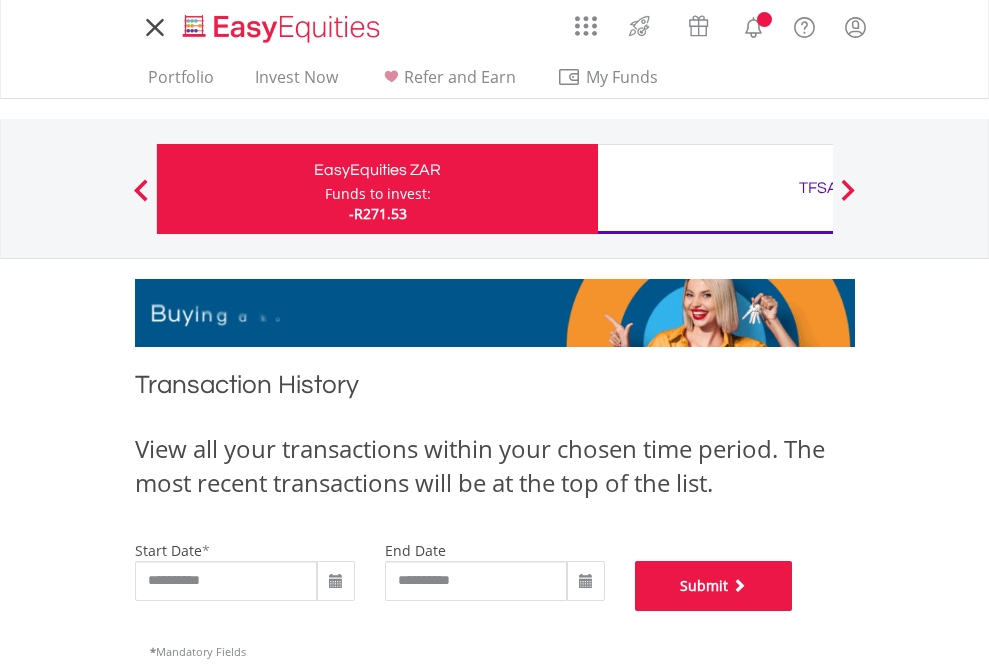 scroll, scrollTop: 811, scrollLeft: 0, axis: vertical 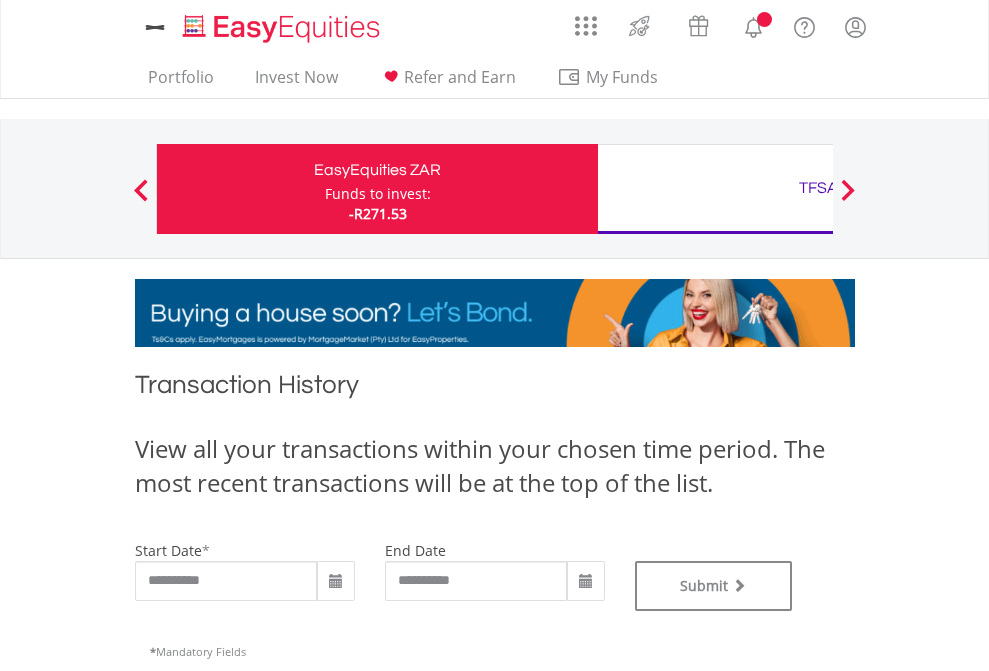 click on "TFSA" at bounding box center (818, 188) 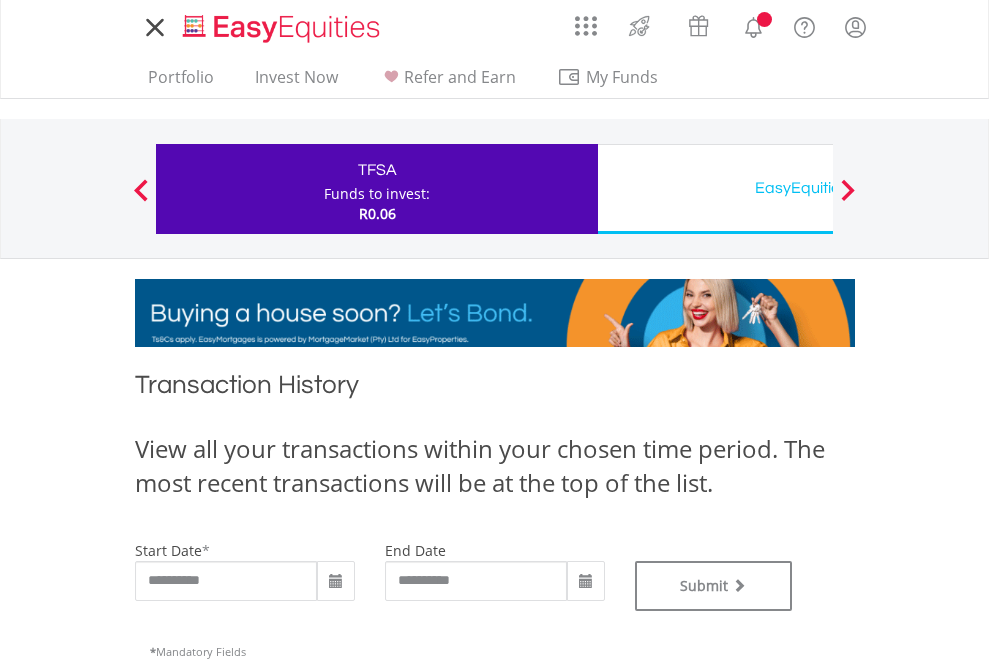 scroll, scrollTop: 0, scrollLeft: 0, axis: both 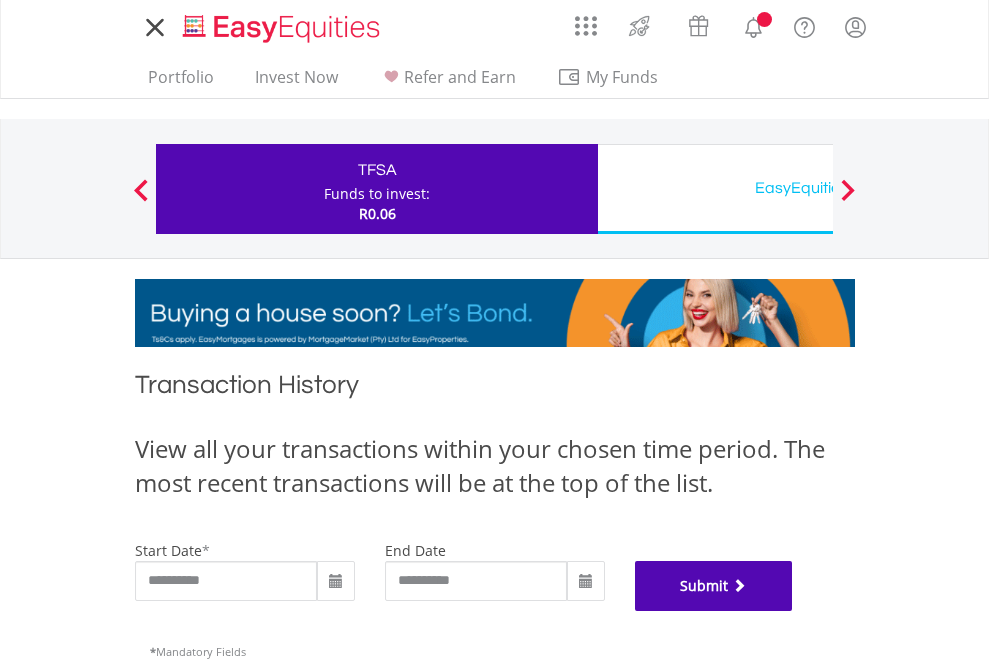 click on "Submit" at bounding box center (714, 586) 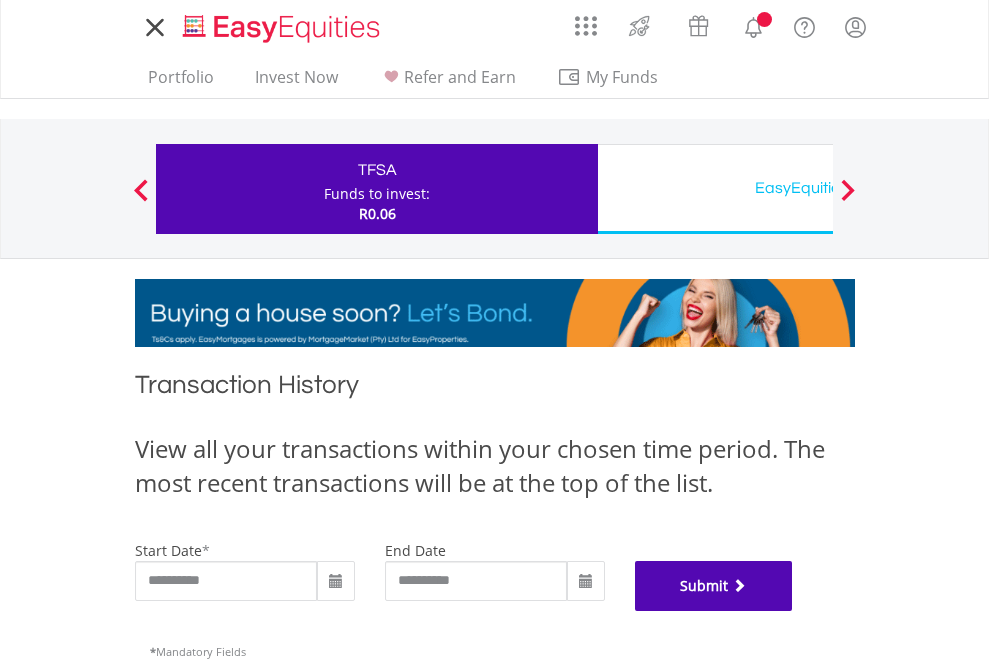 scroll, scrollTop: 811, scrollLeft: 0, axis: vertical 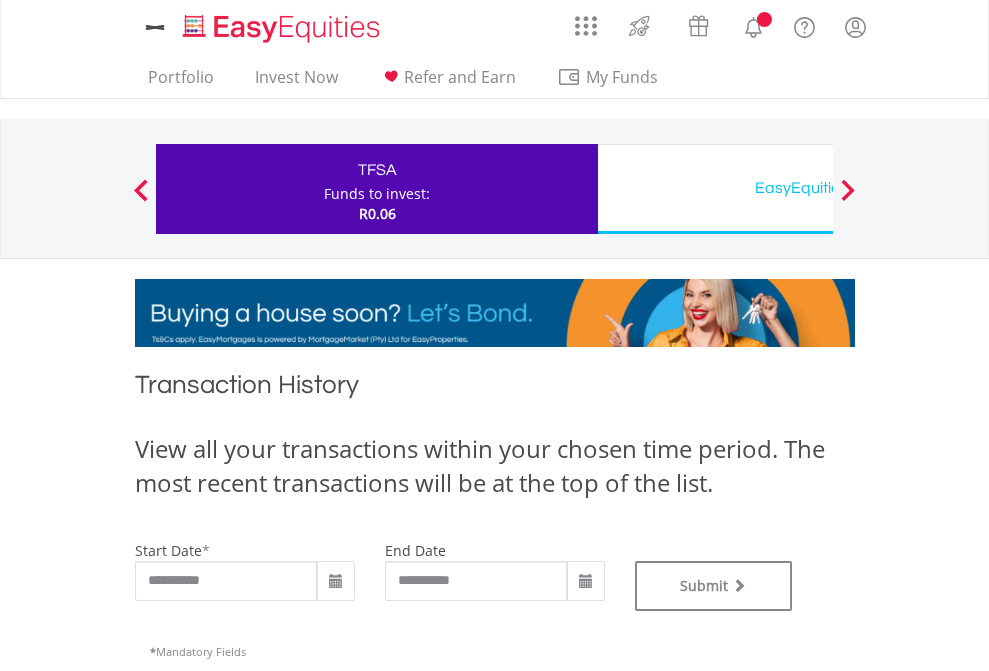 click on "EasyEquities USD" at bounding box center (818, 188) 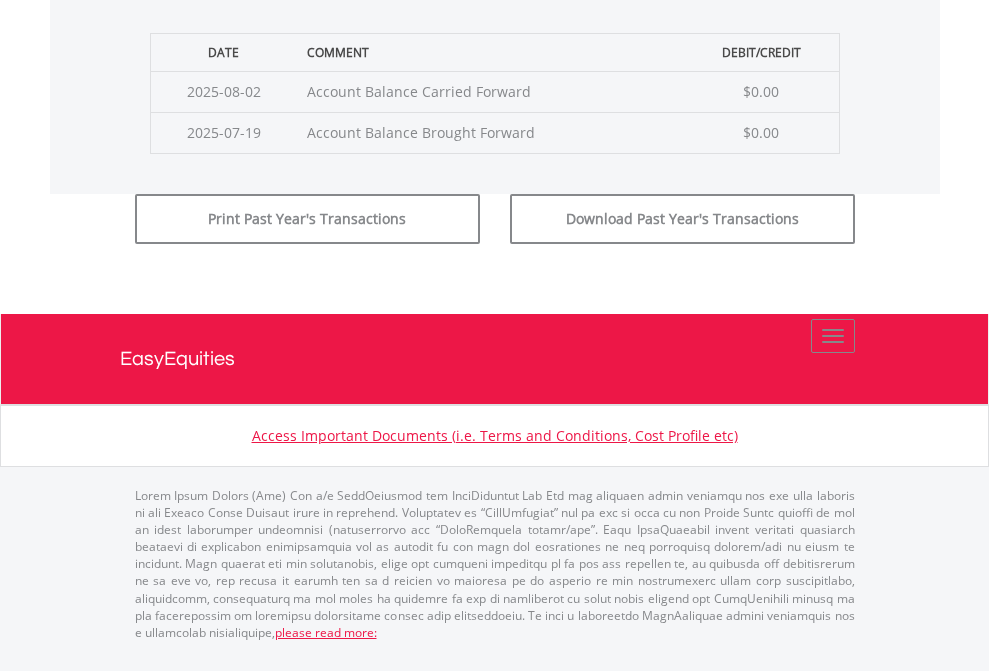 click on "Submit" at bounding box center (714, -183) 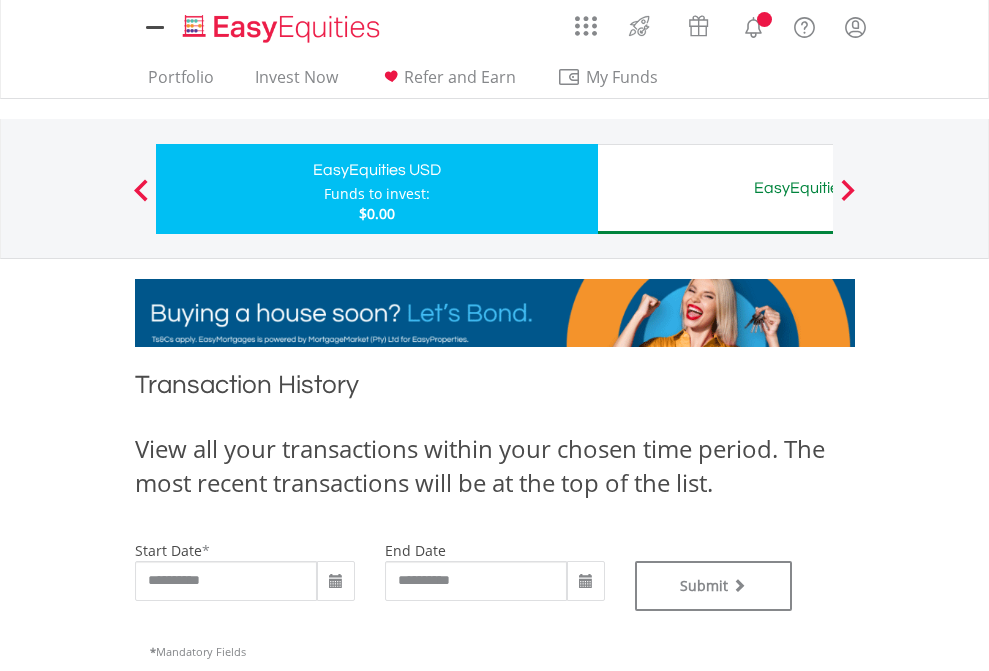 scroll, scrollTop: 0, scrollLeft: 0, axis: both 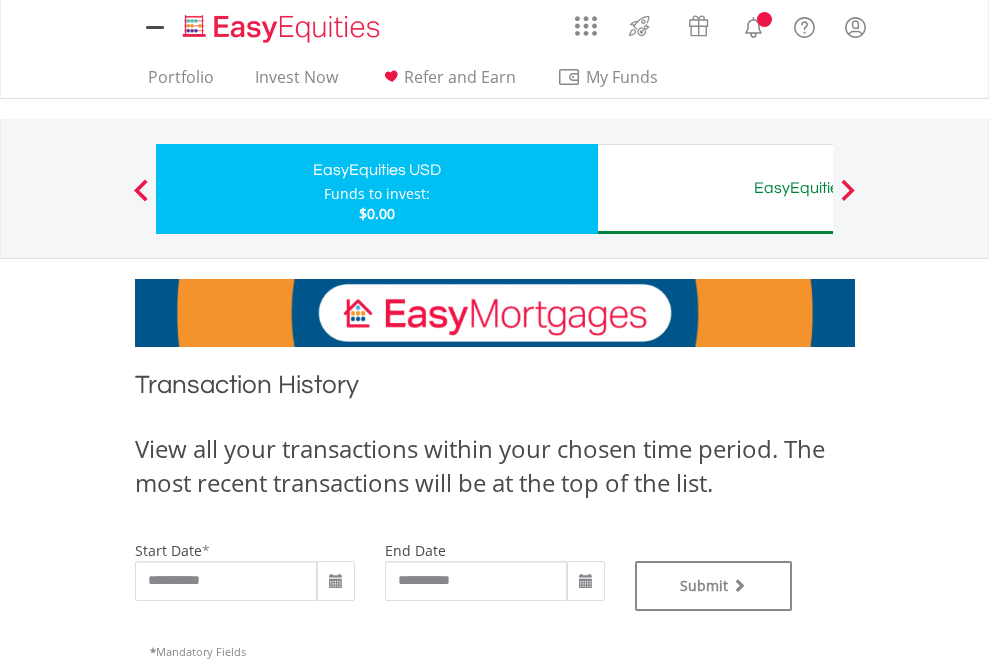 click on "EasyEquities AUD" at bounding box center [818, 188] 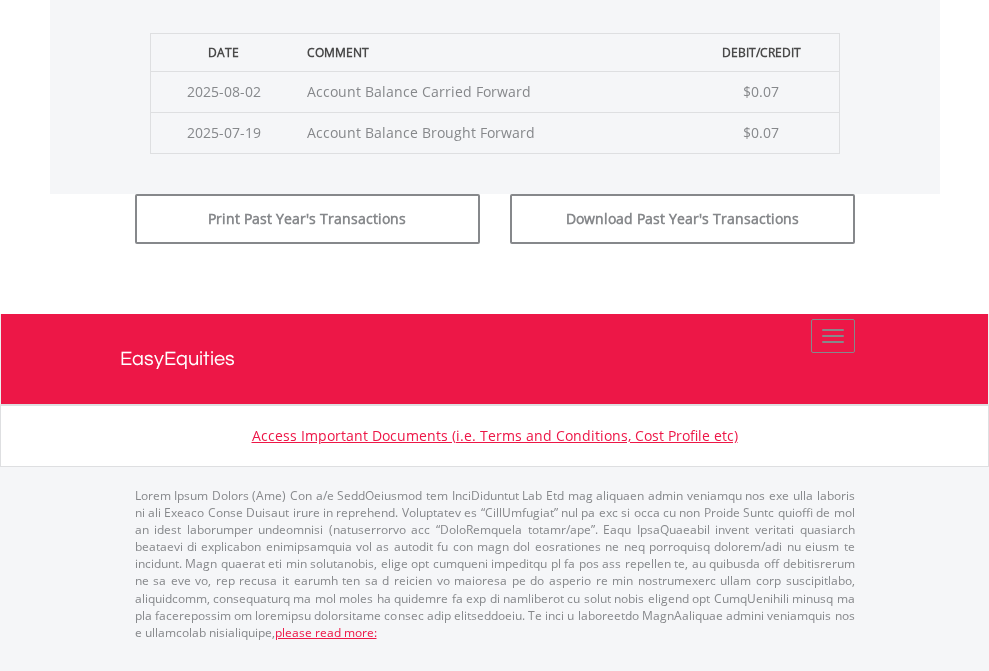 click on "Submit" at bounding box center (714, -183) 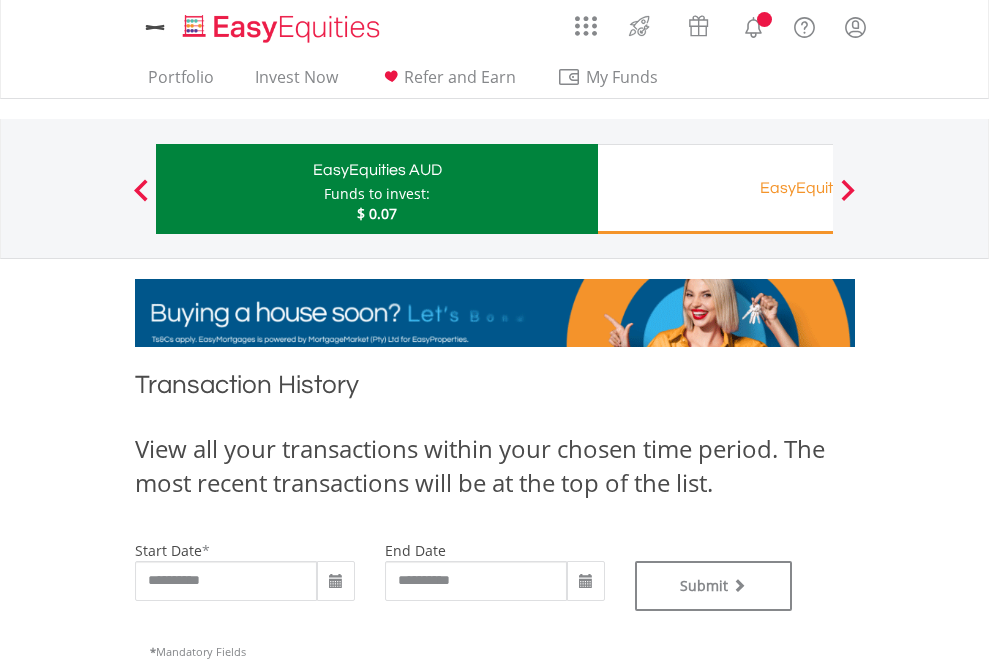 scroll, scrollTop: 0, scrollLeft: 0, axis: both 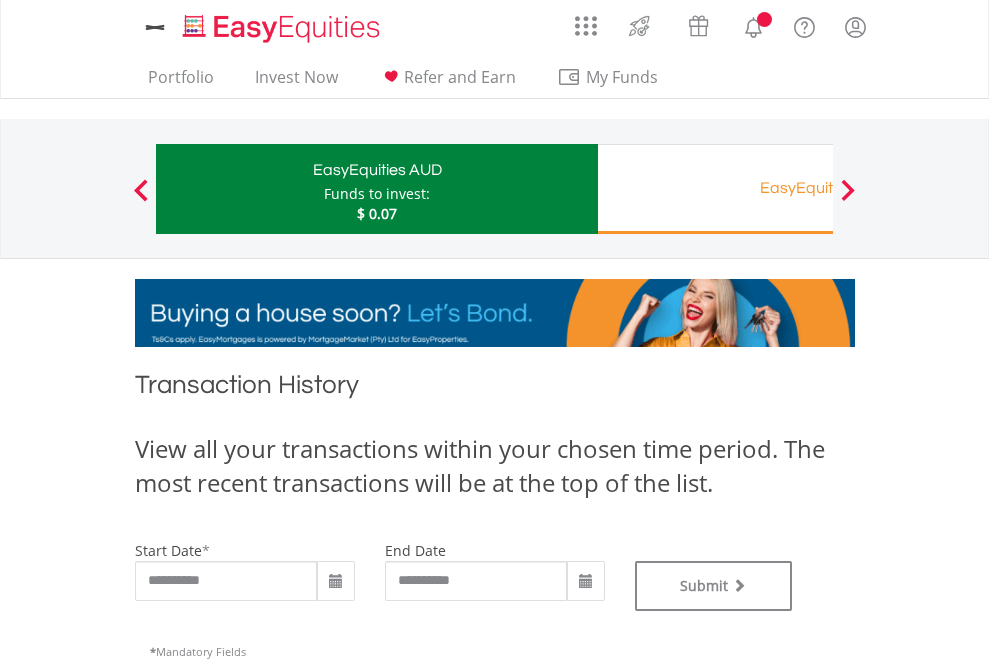 click on "EasyEquities RA" at bounding box center [818, 188] 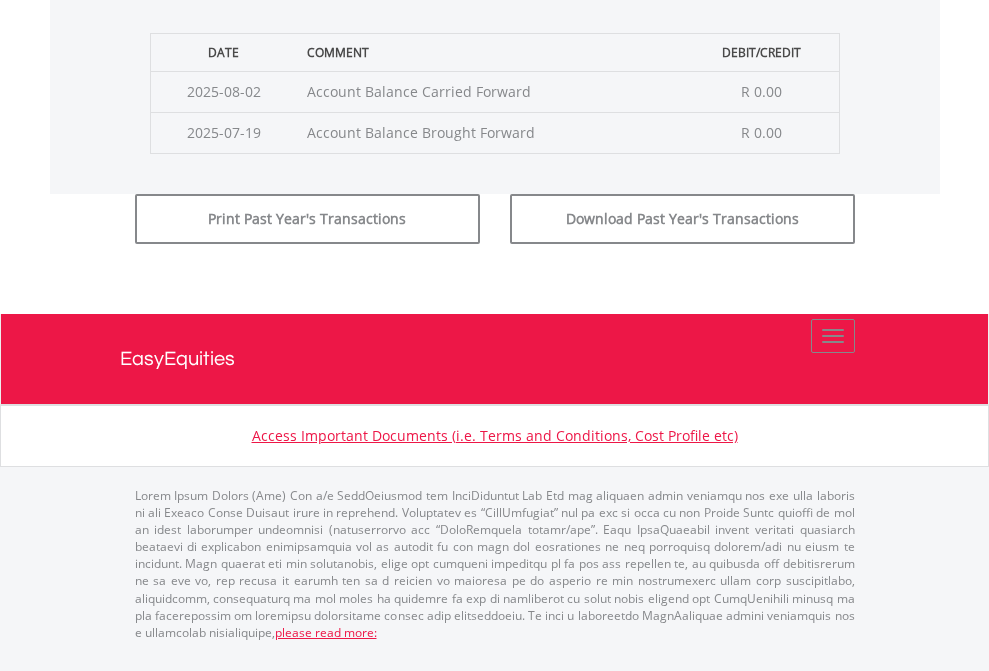 click on "Submit" at bounding box center [714, -183] 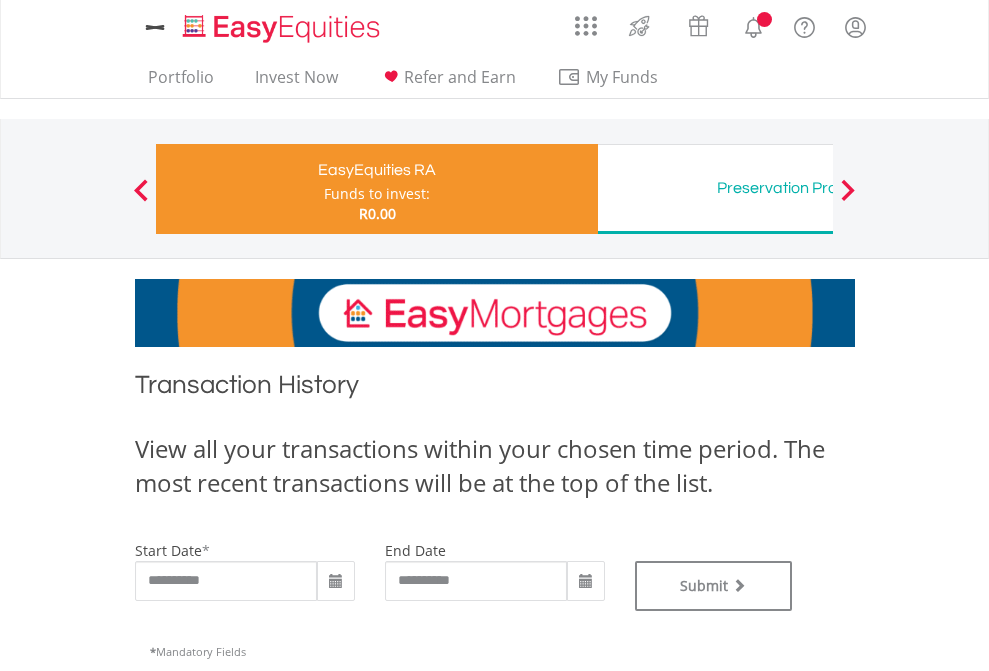 scroll, scrollTop: 0, scrollLeft: 0, axis: both 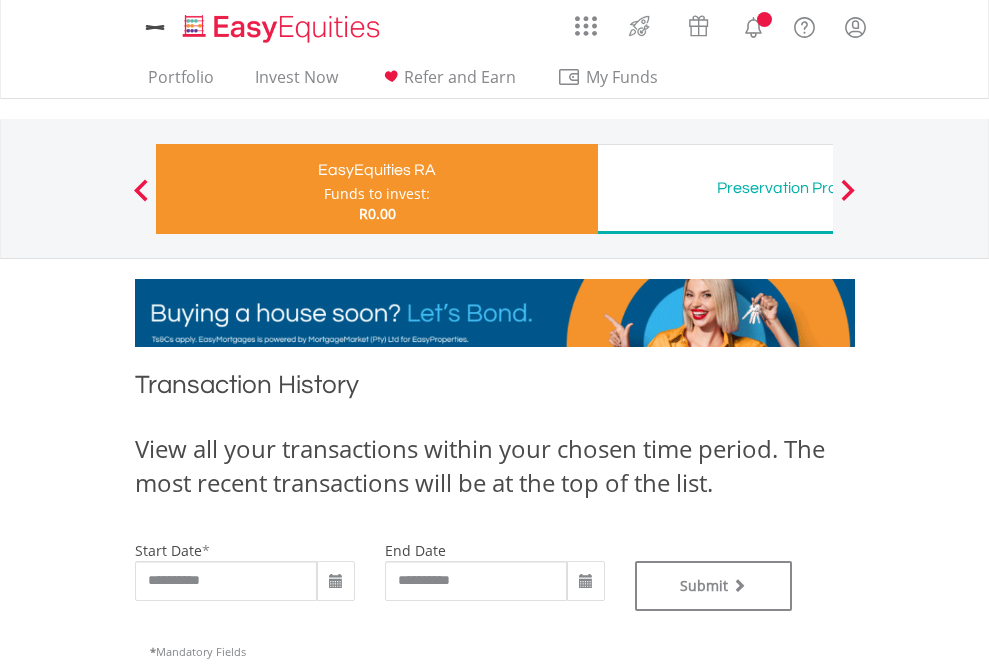 click on "Preservation Provident Fund" at bounding box center (818, 188) 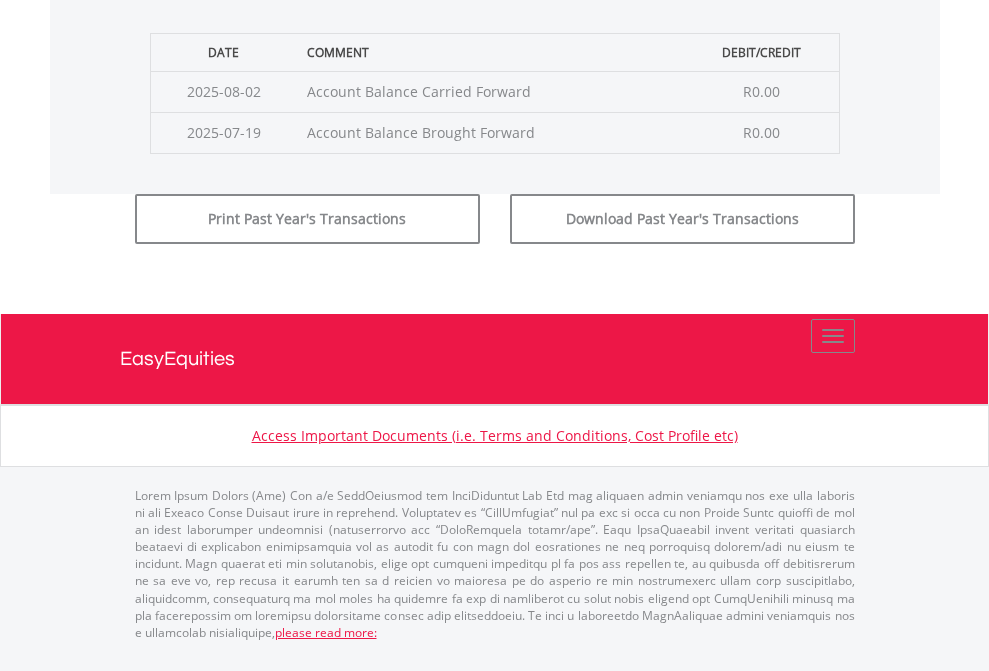 click on "Submit" at bounding box center [714, -183] 